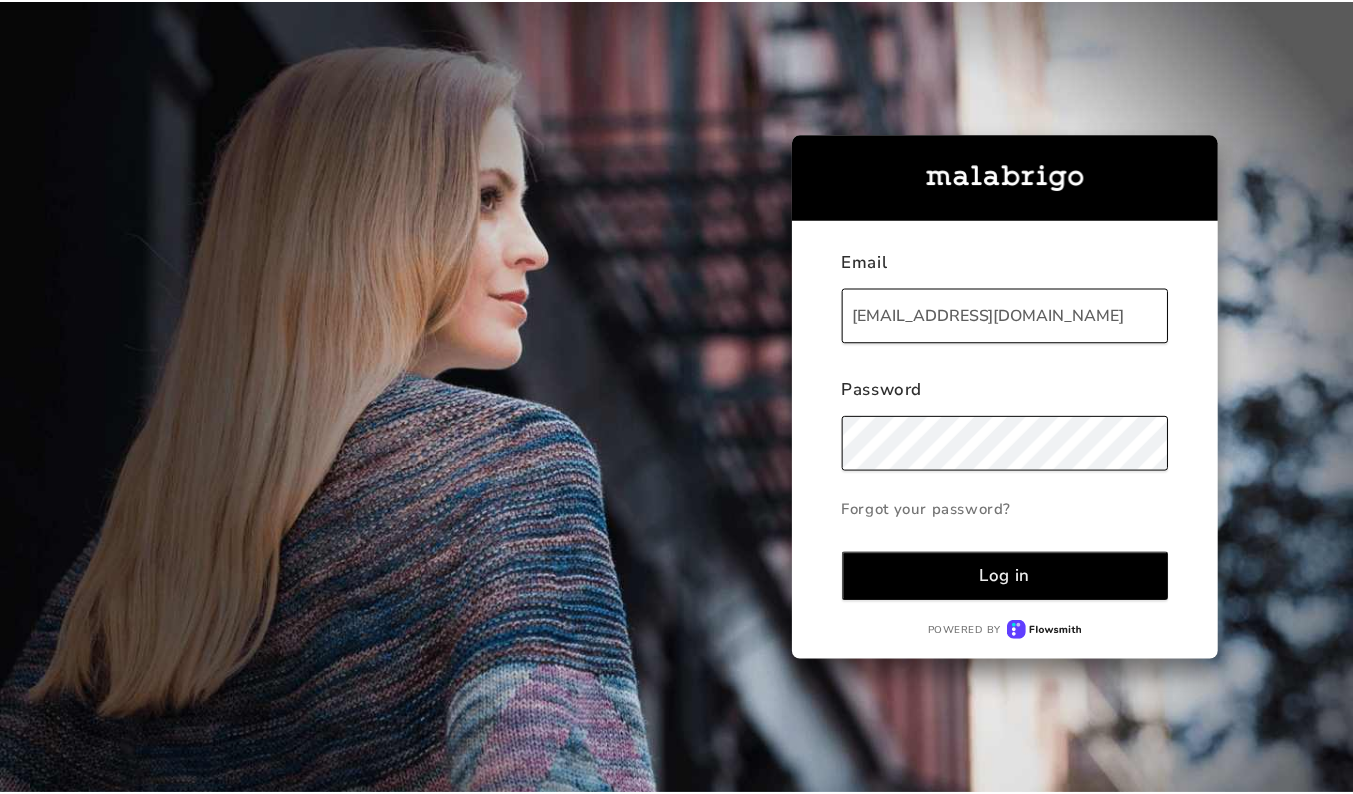 scroll, scrollTop: 0, scrollLeft: 0, axis: both 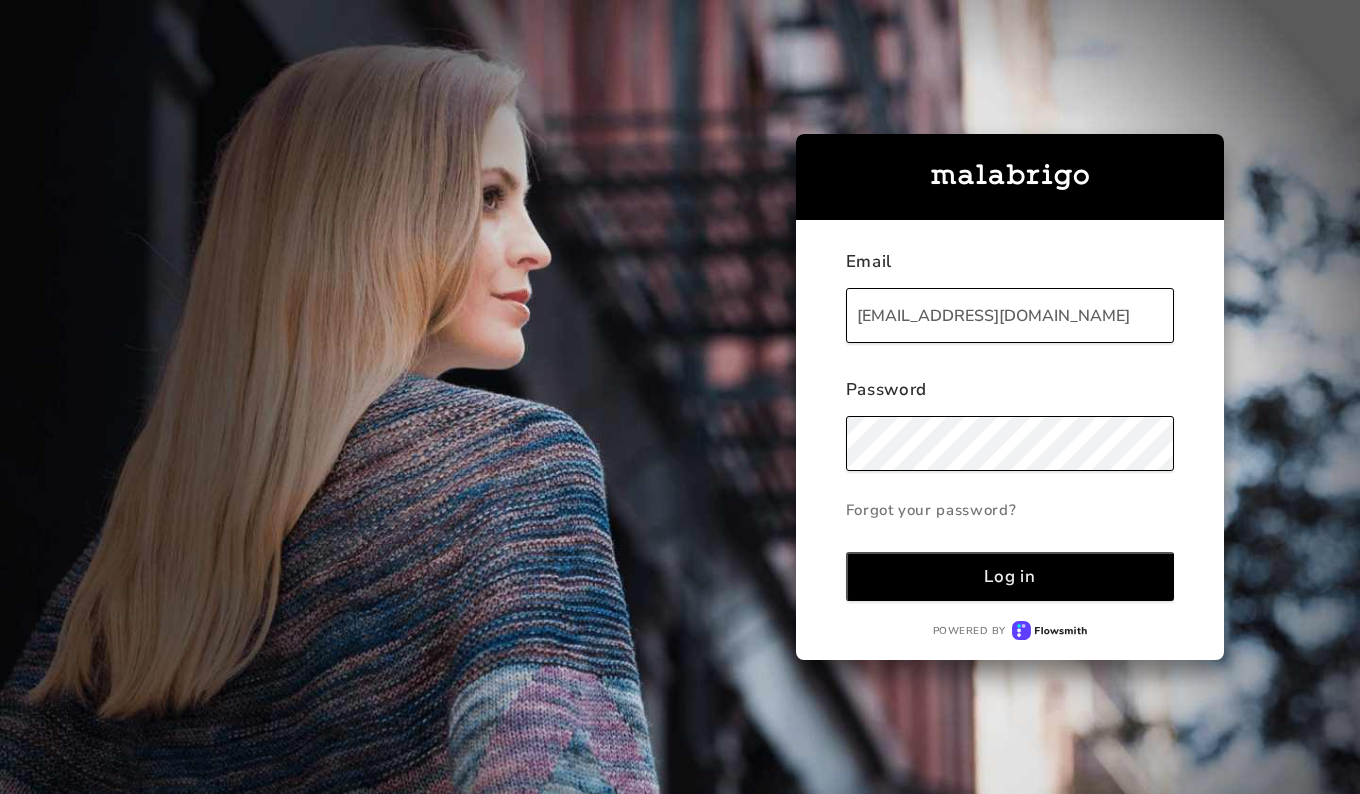 click on "Log in" at bounding box center (1010, 576) 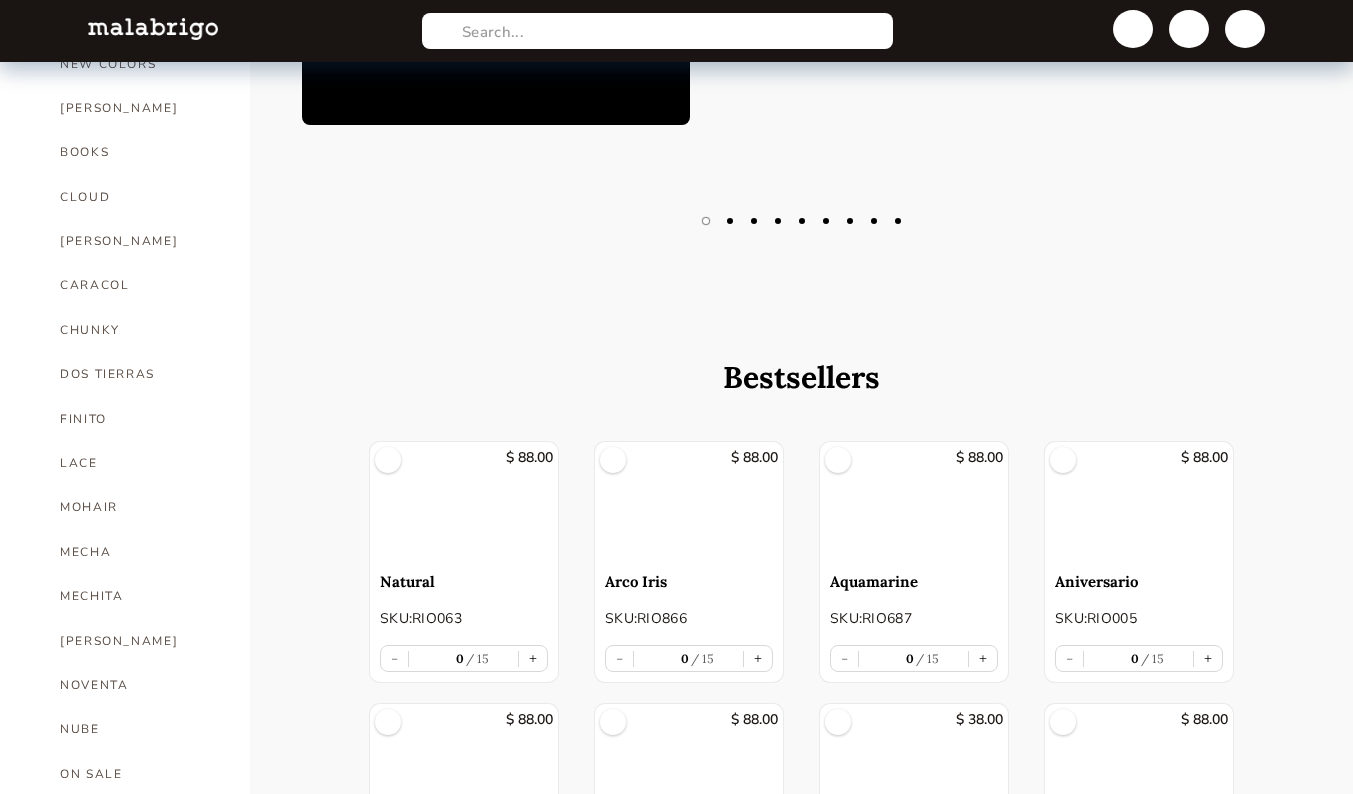 scroll, scrollTop: 442, scrollLeft: 0, axis: vertical 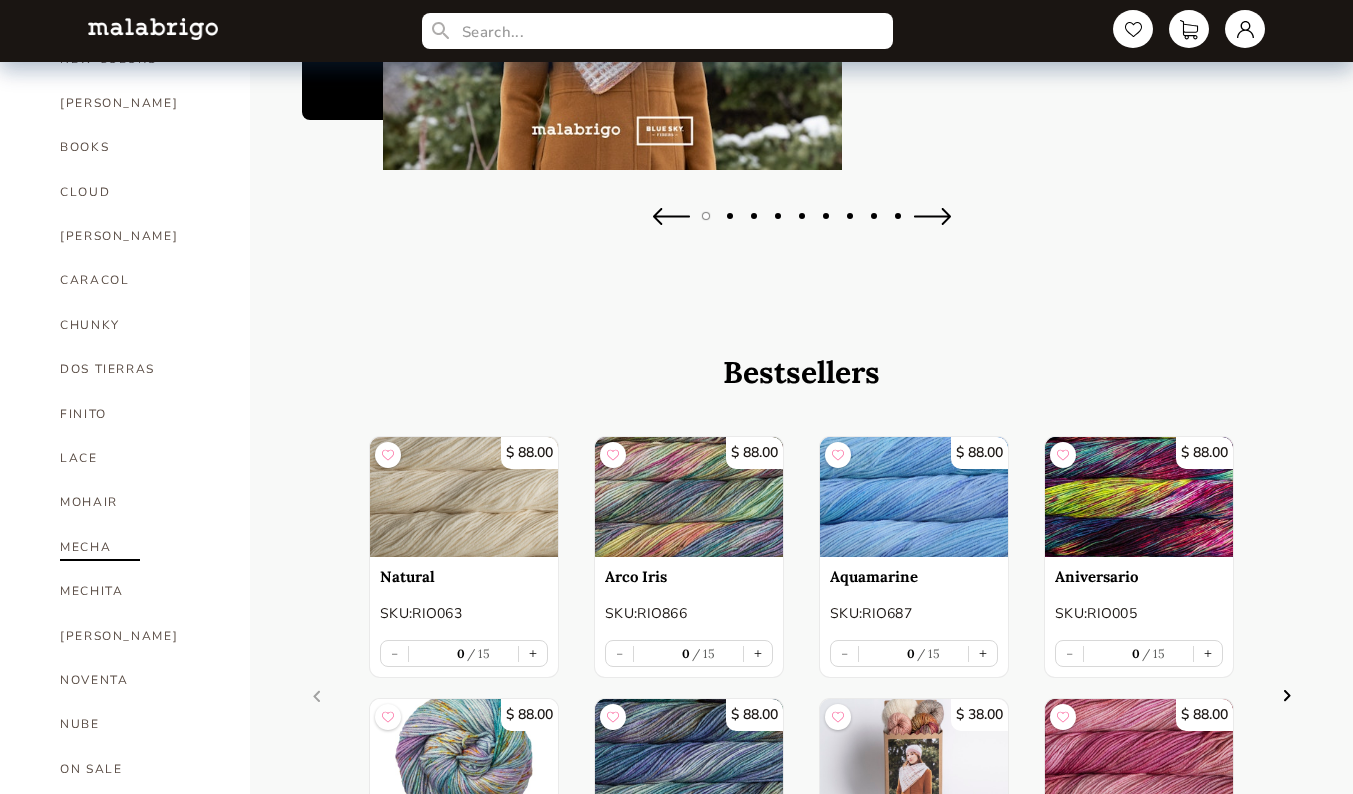 click on "MECHA" at bounding box center (140, 547) 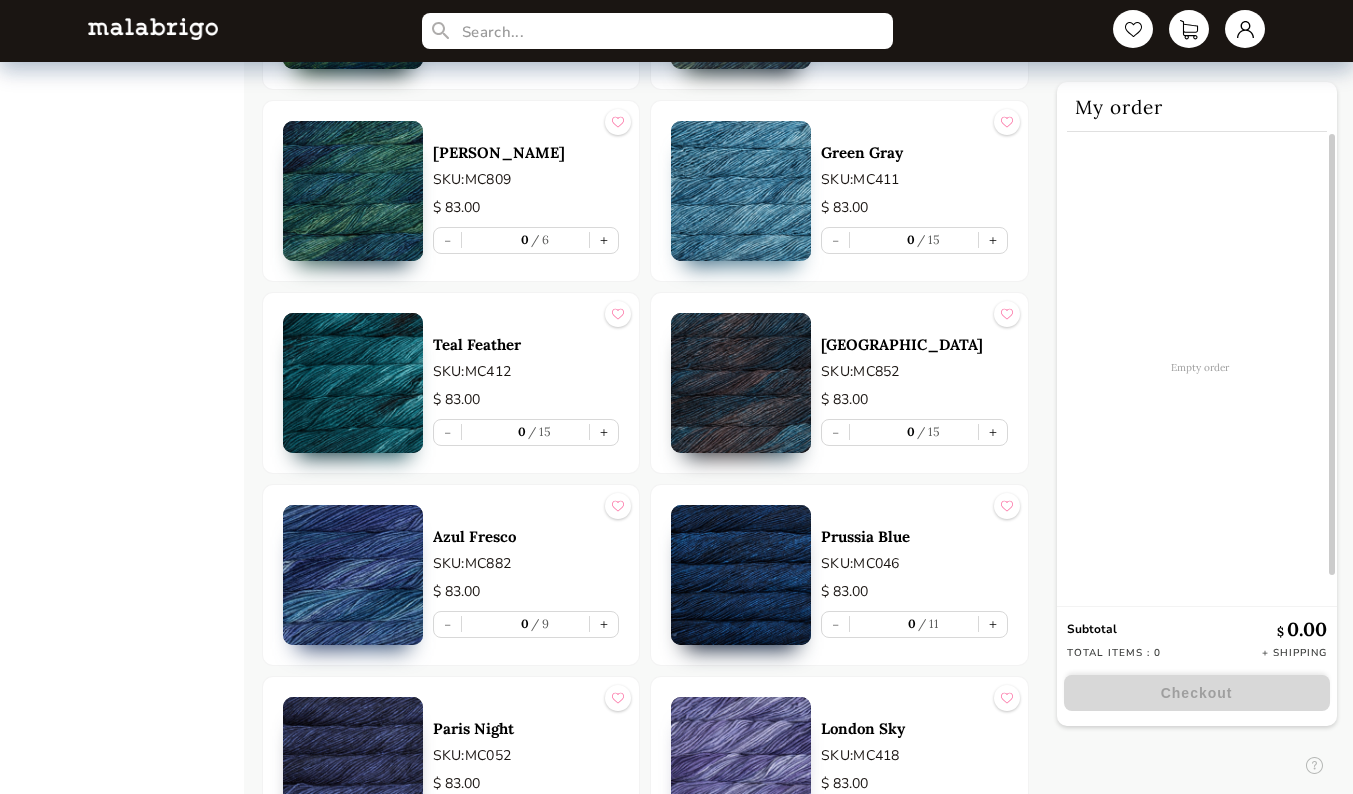 scroll, scrollTop: 3617, scrollLeft: 0, axis: vertical 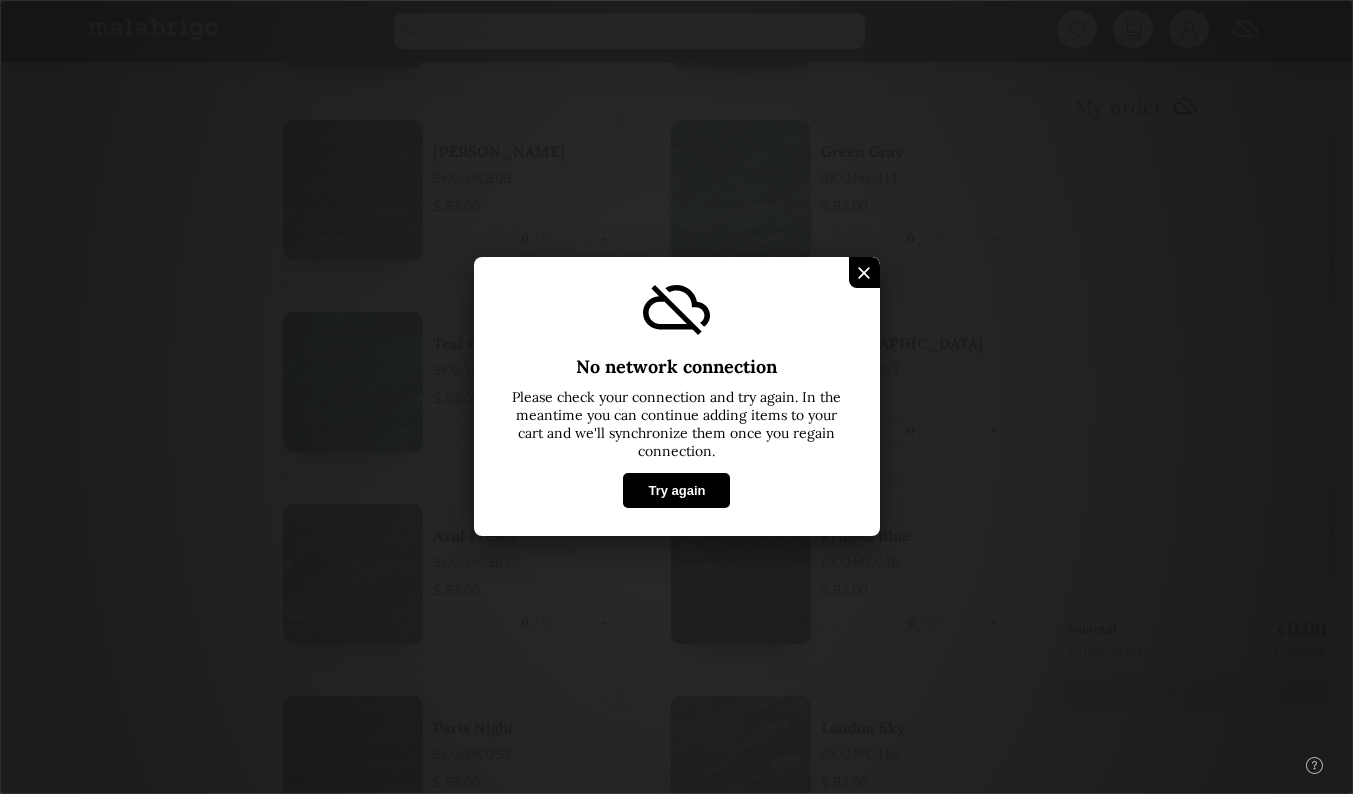 click at bounding box center [864, 273] 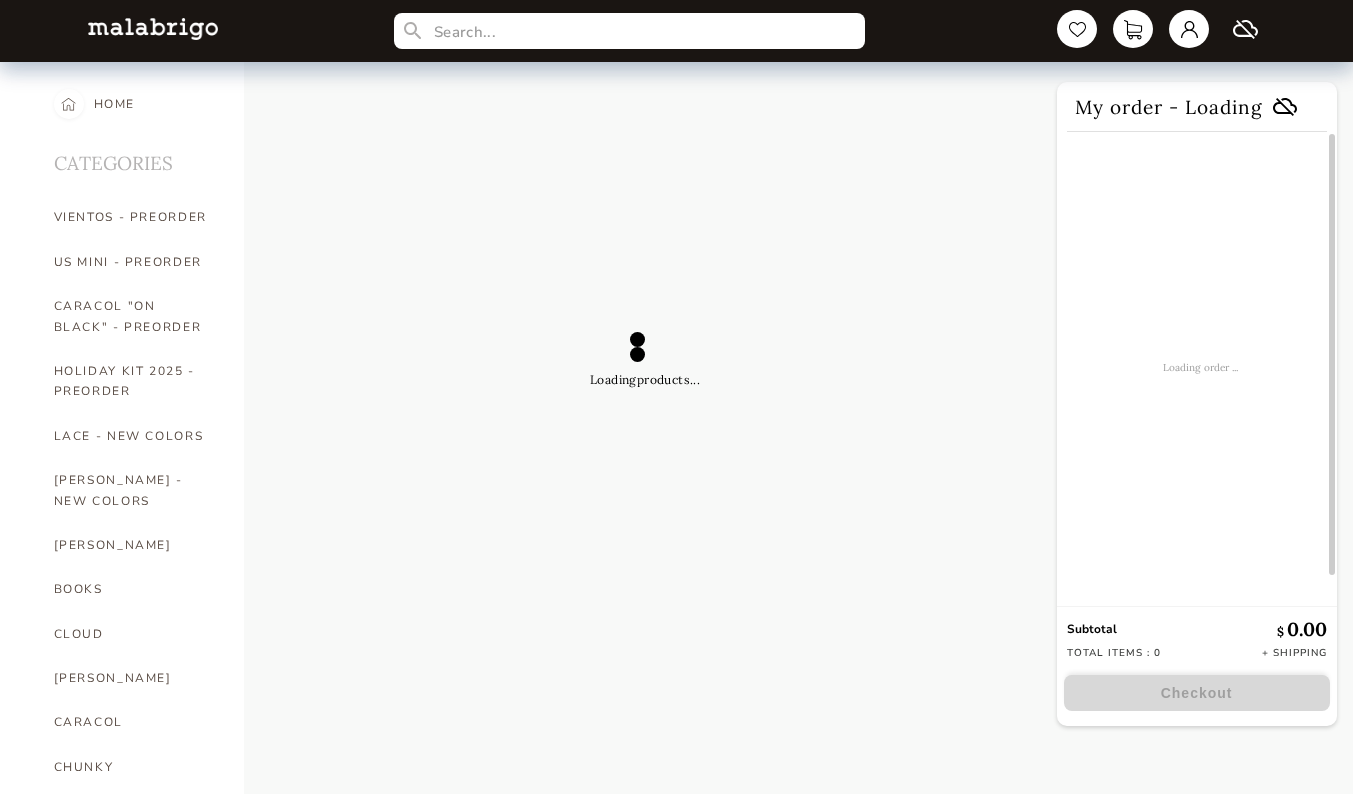 scroll, scrollTop: 25, scrollLeft: 0, axis: vertical 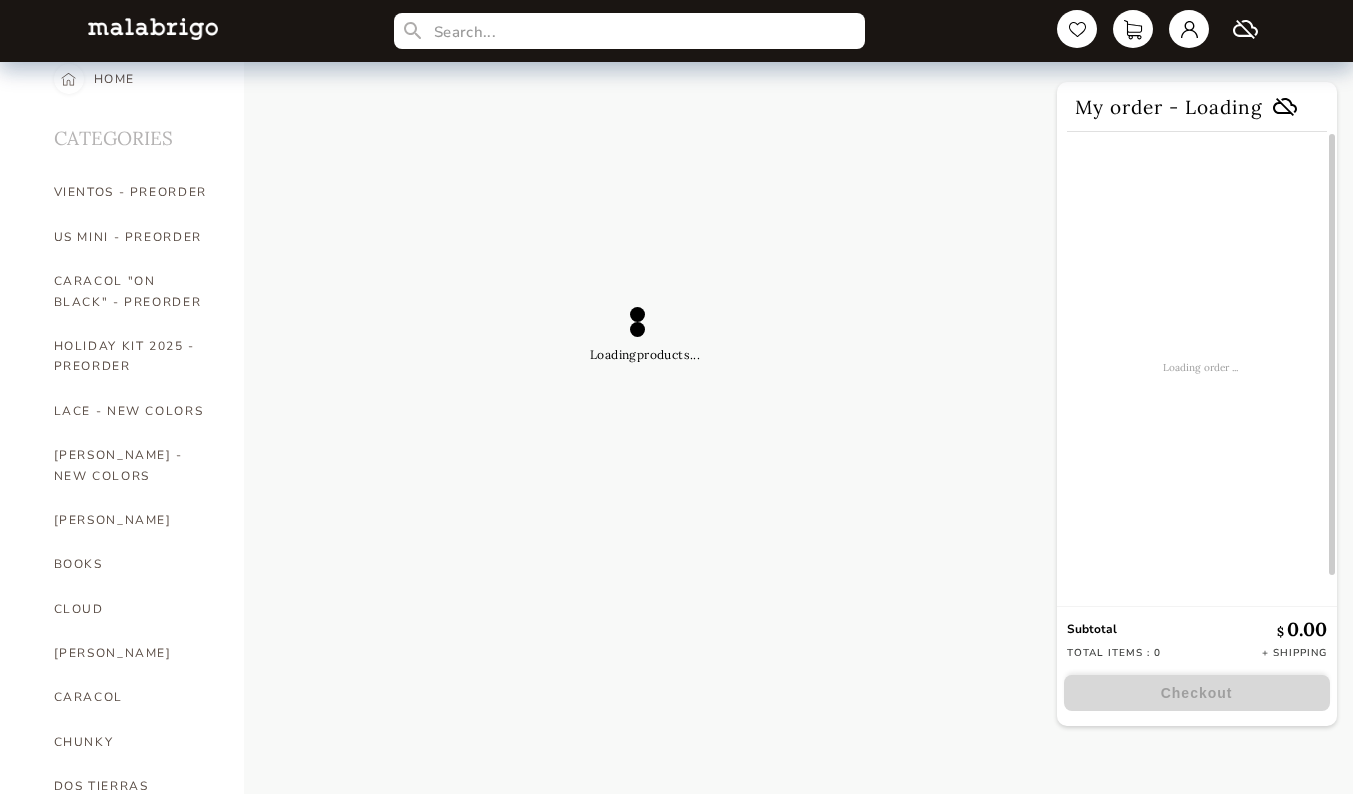 select on "INDEX" 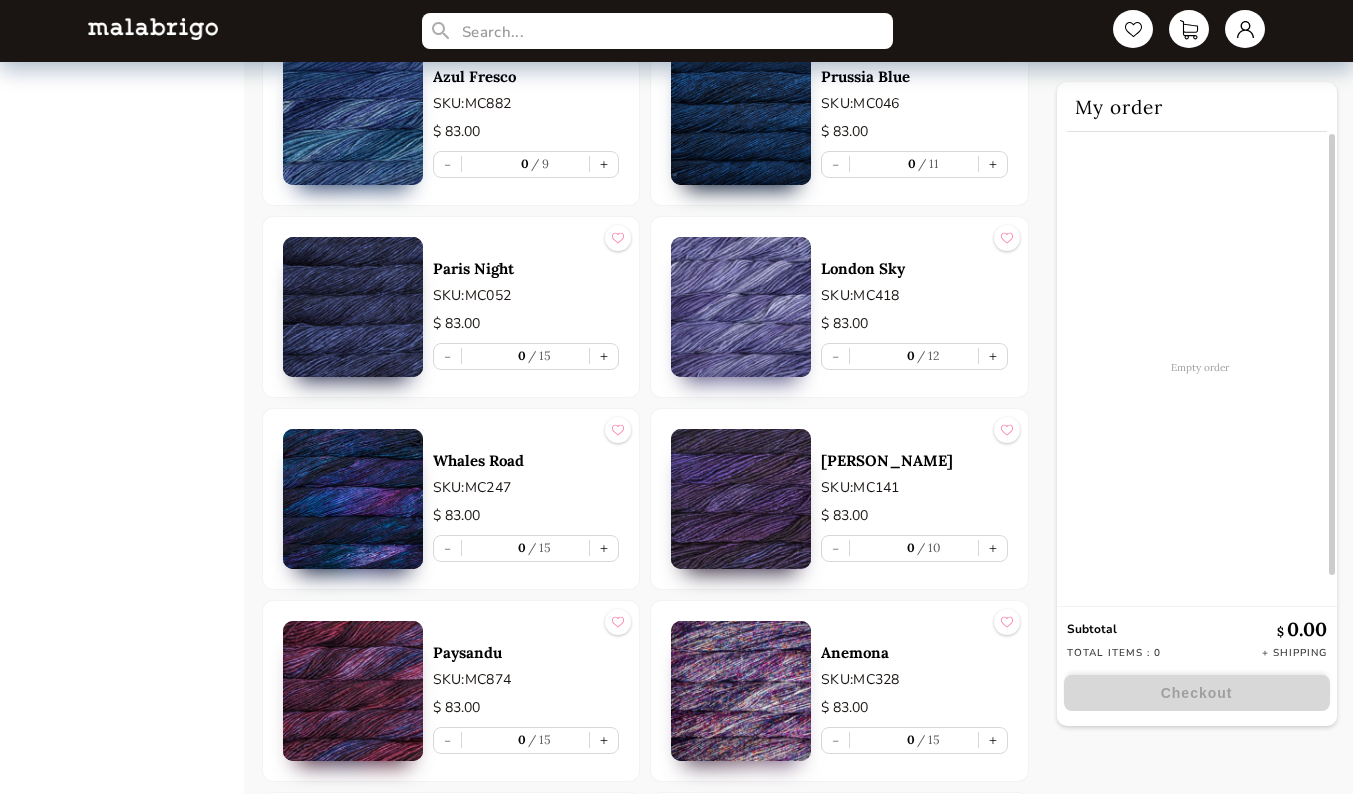 scroll, scrollTop: 4083, scrollLeft: 0, axis: vertical 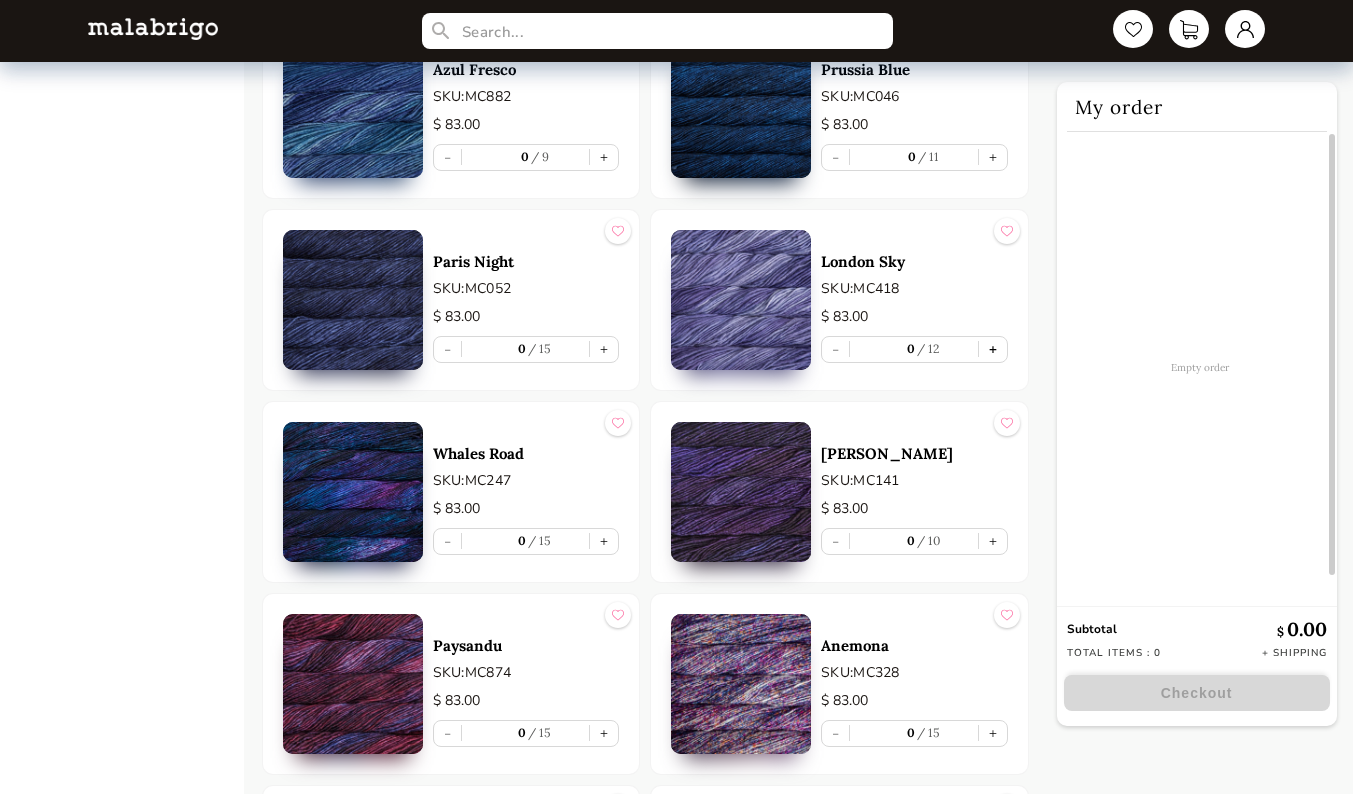 click on "+" at bounding box center (993, 349) 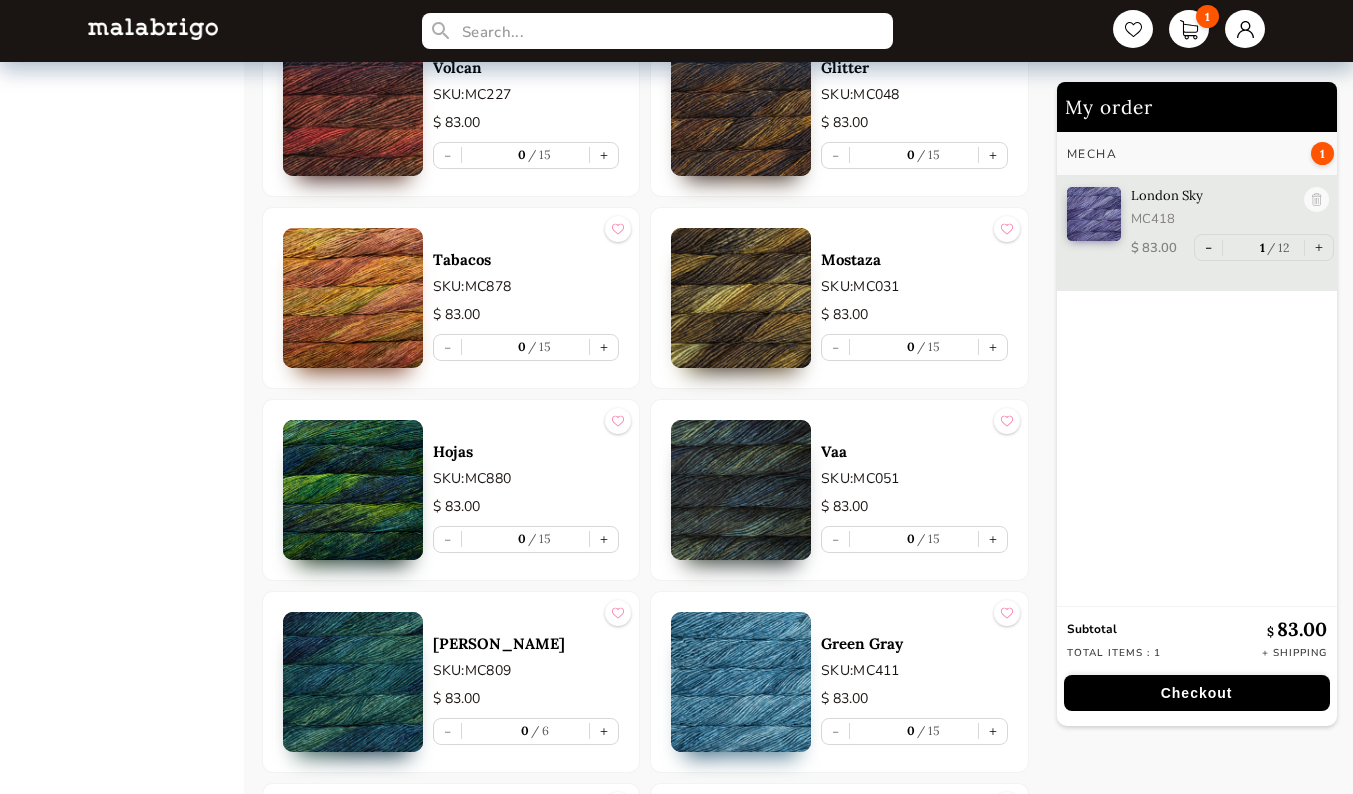 scroll, scrollTop: 3112, scrollLeft: 0, axis: vertical 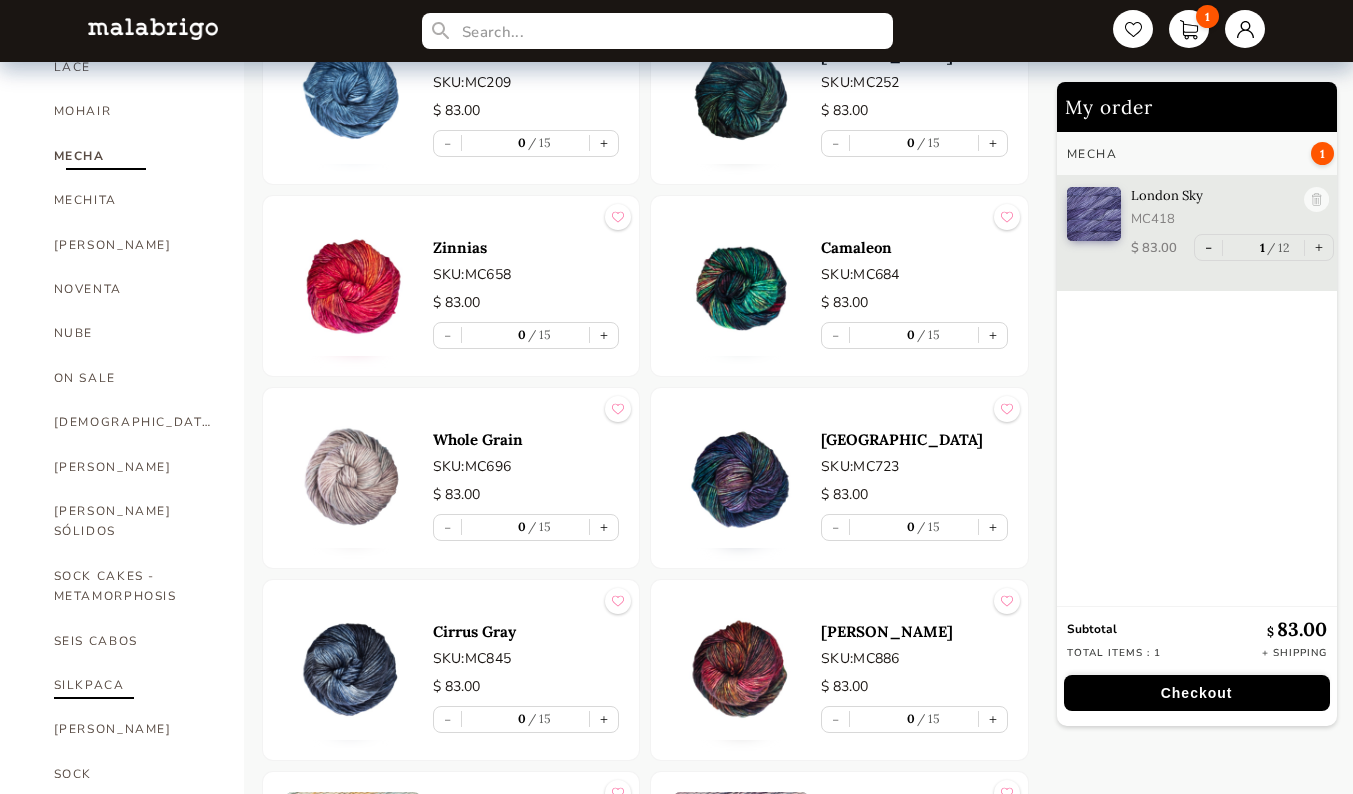 click on "SILKPACA" at bounding box center (134, 685) 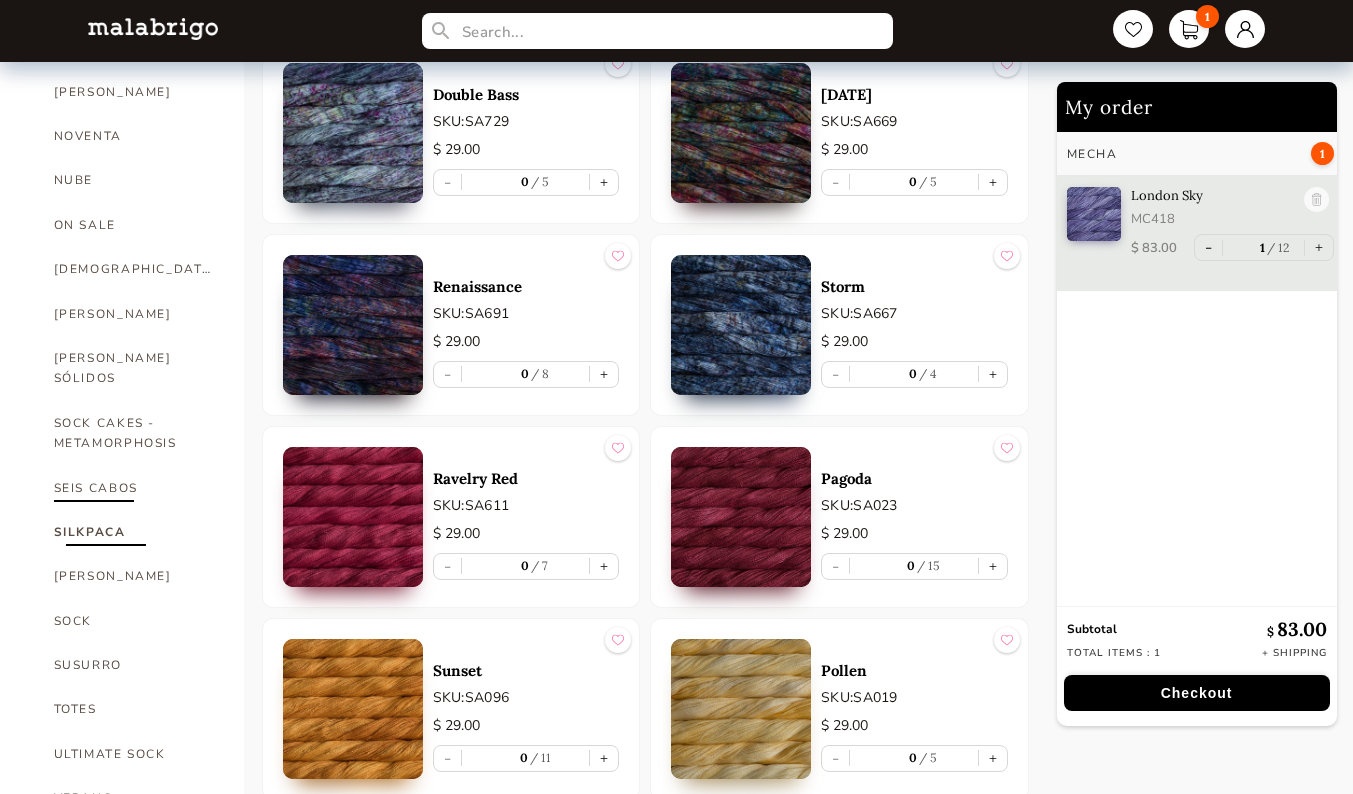 scroll, scrollTop: 985, scrollLeft: 0, axis: vertical 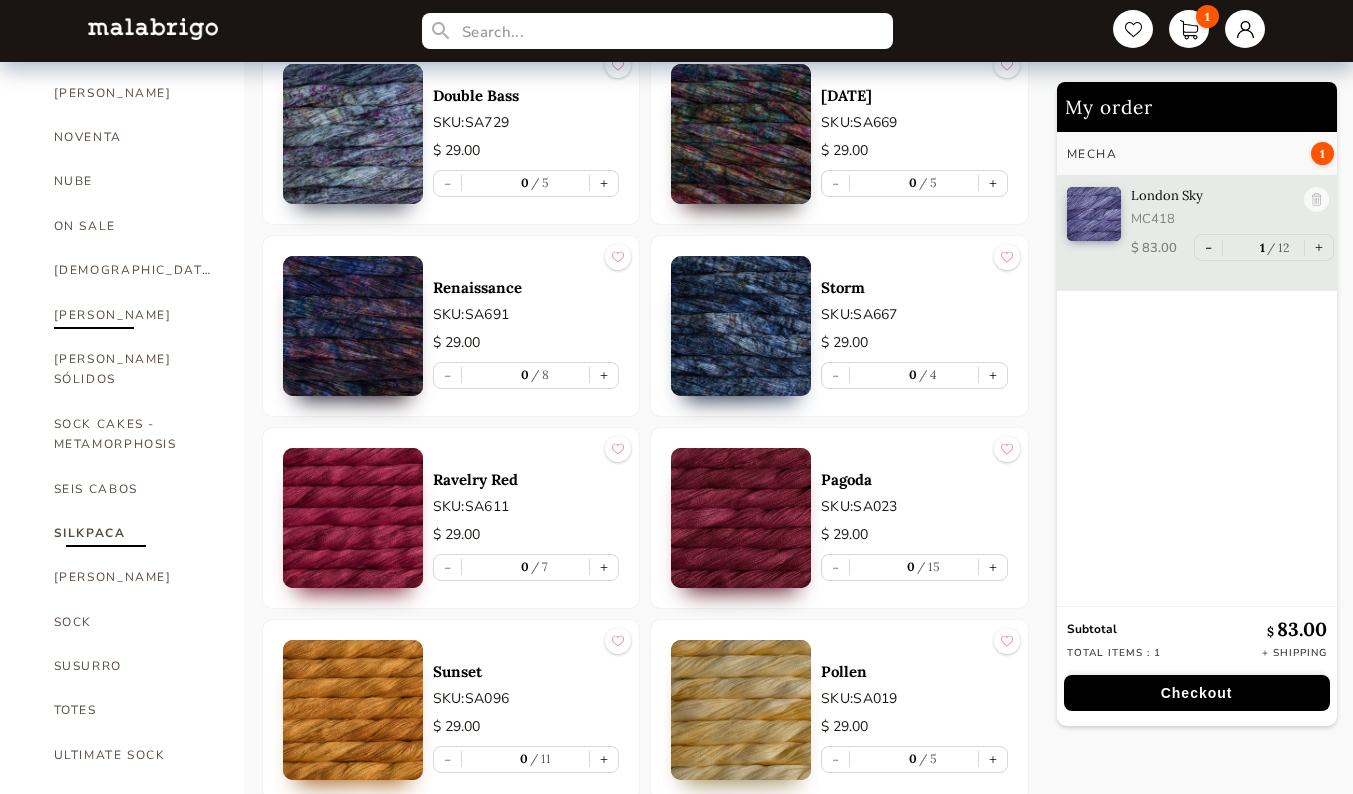 click on "[PERSON_NAME]" at bounding box center (134, 315) 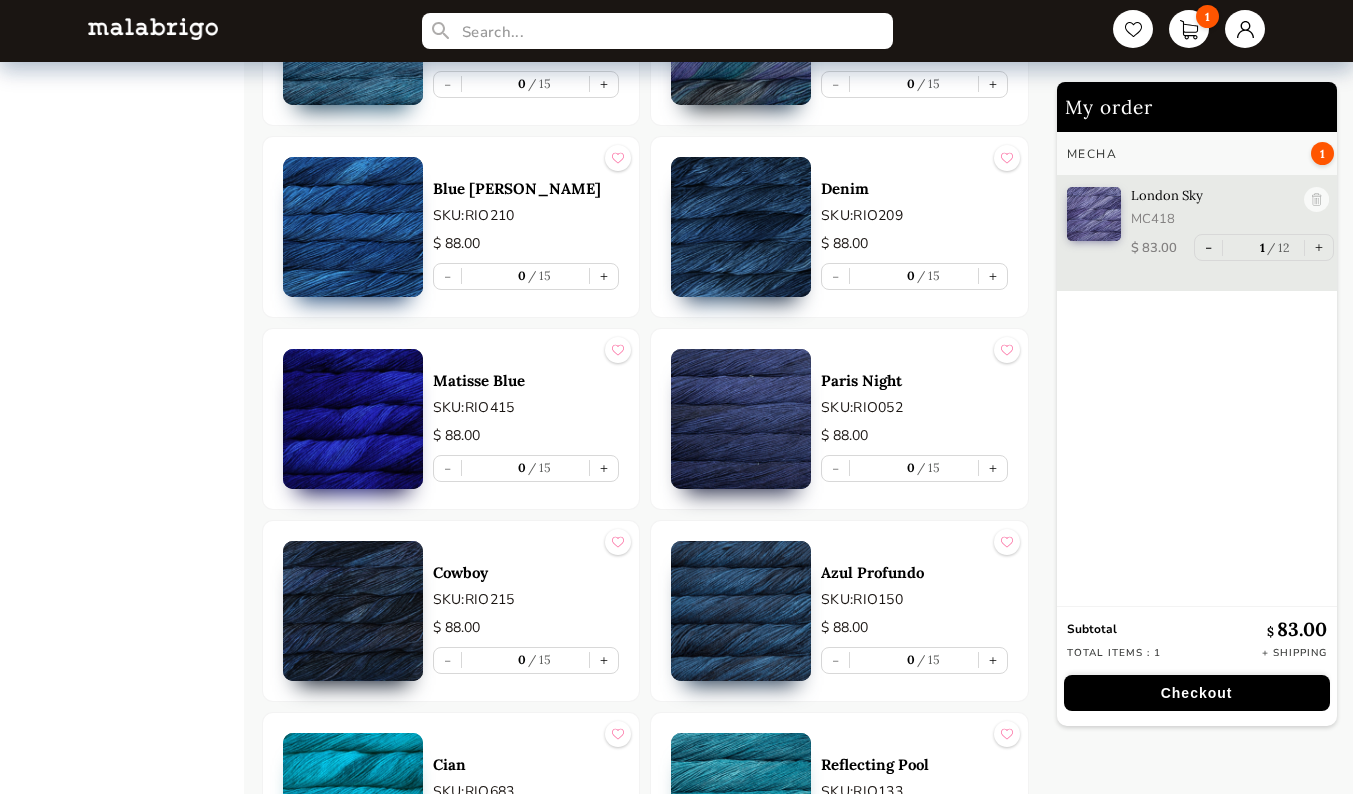 scroll, scrollTop: 3966, scrollLeft: 0, axis: vertical 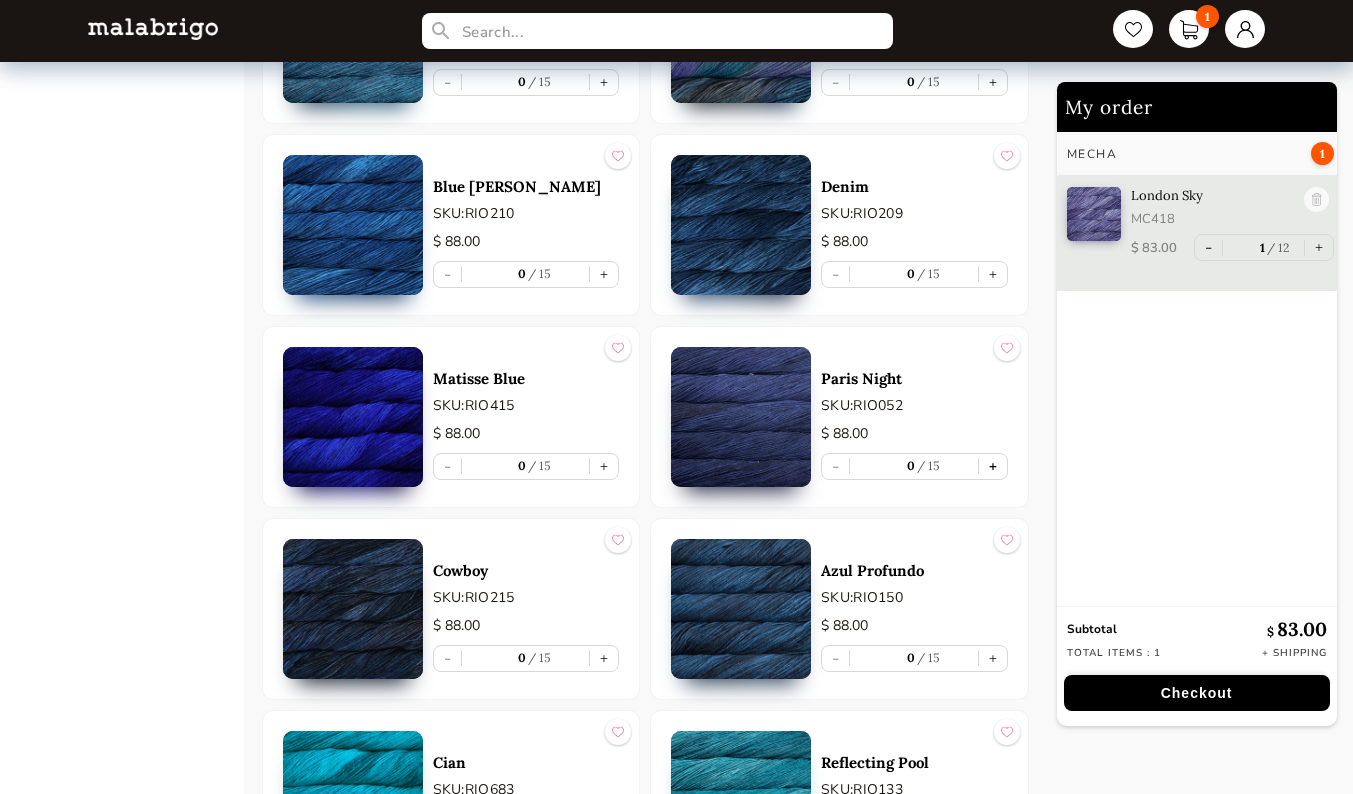 drag, startPoint x: 994, startPoint y: 472, endPoint x: 980, endPoint y: 471, distance: 14.035668 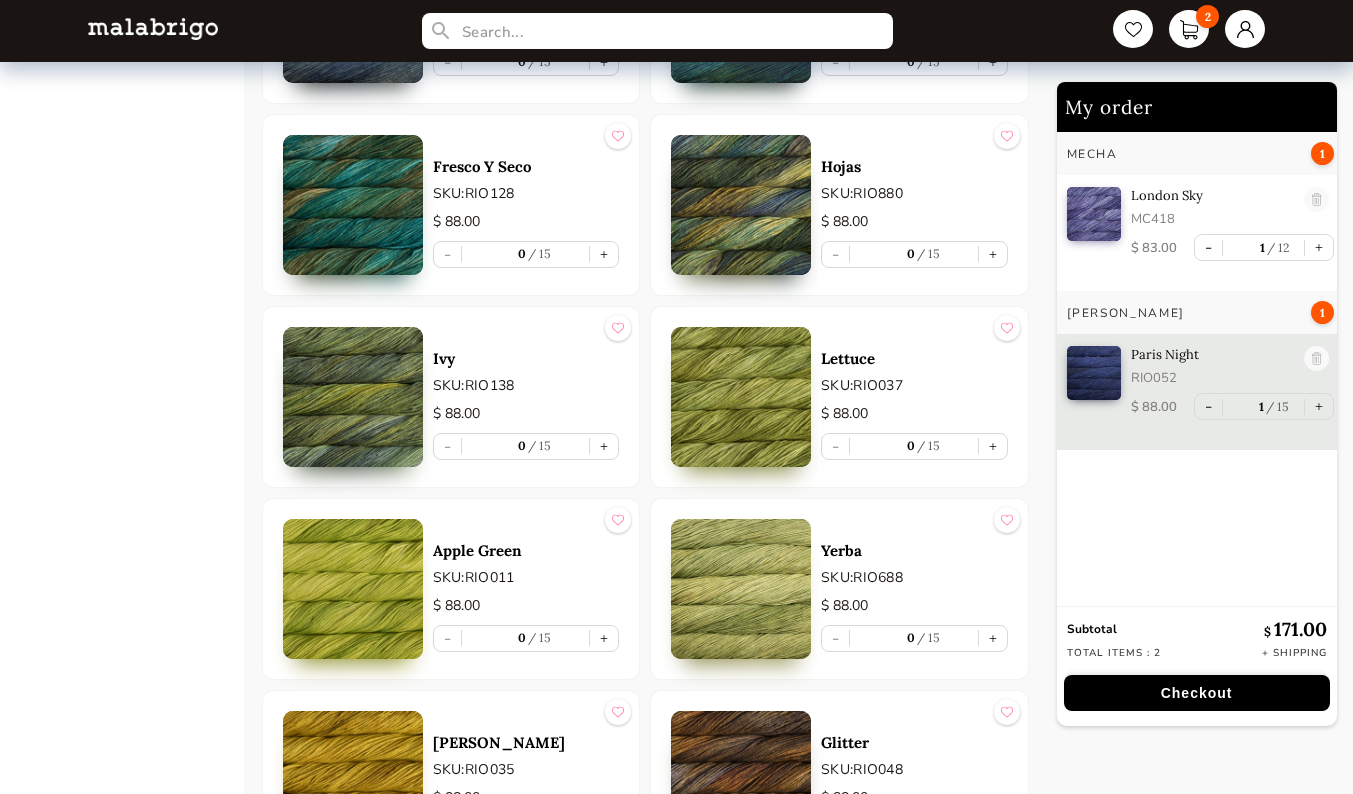 scroll, scrollTop: 5909, scrollLeft: 0, axis: vertical 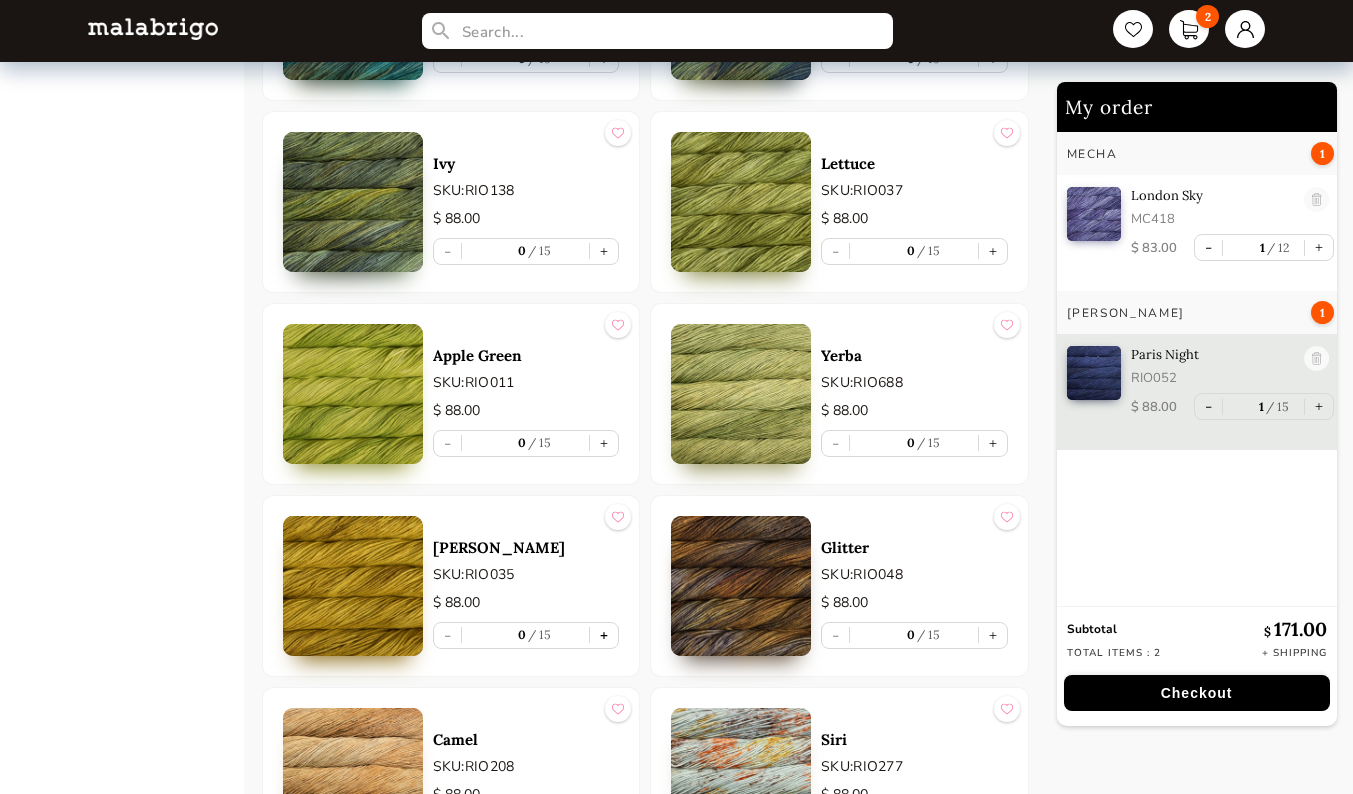 click on "+" at bounding box center (604, 635) 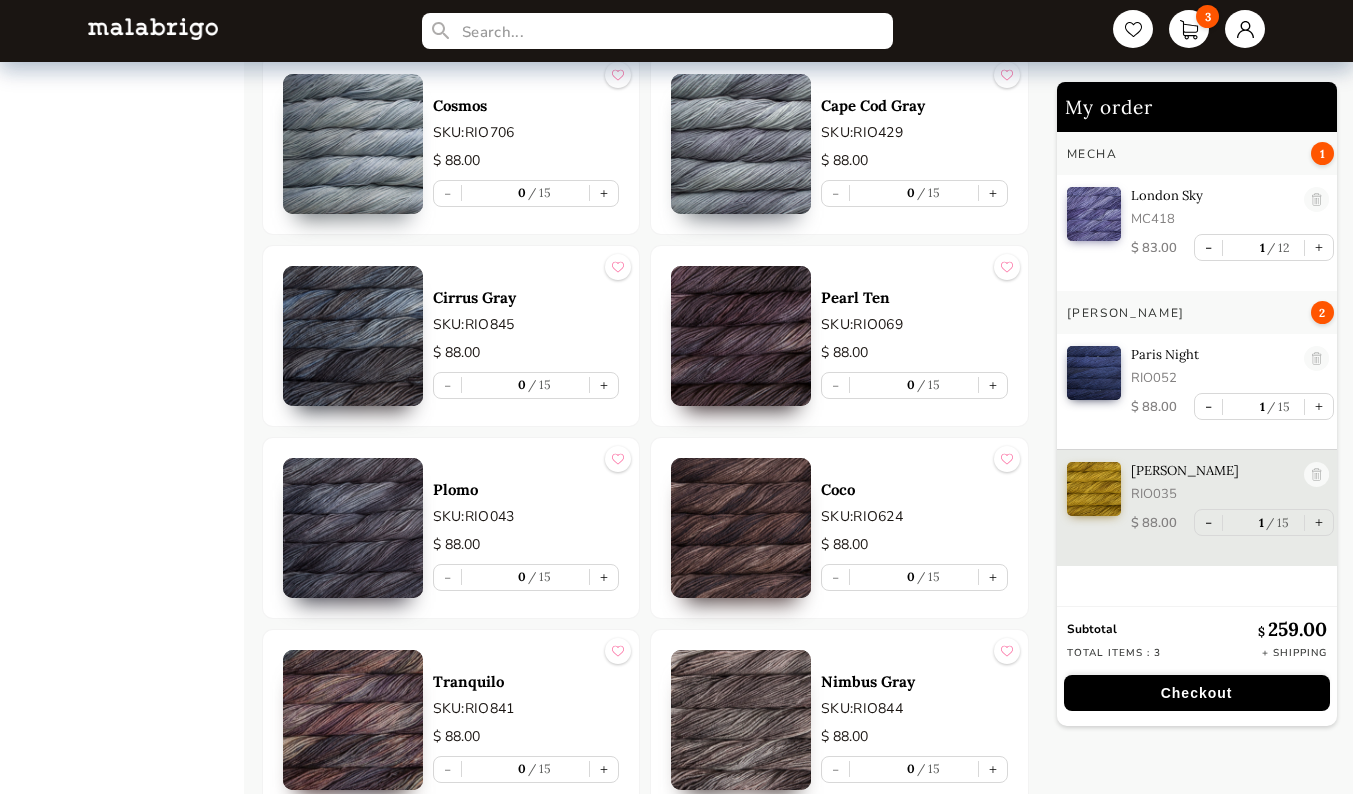 scroll, scrollTop: 7741, scrollLeft: 0, axis: vertical 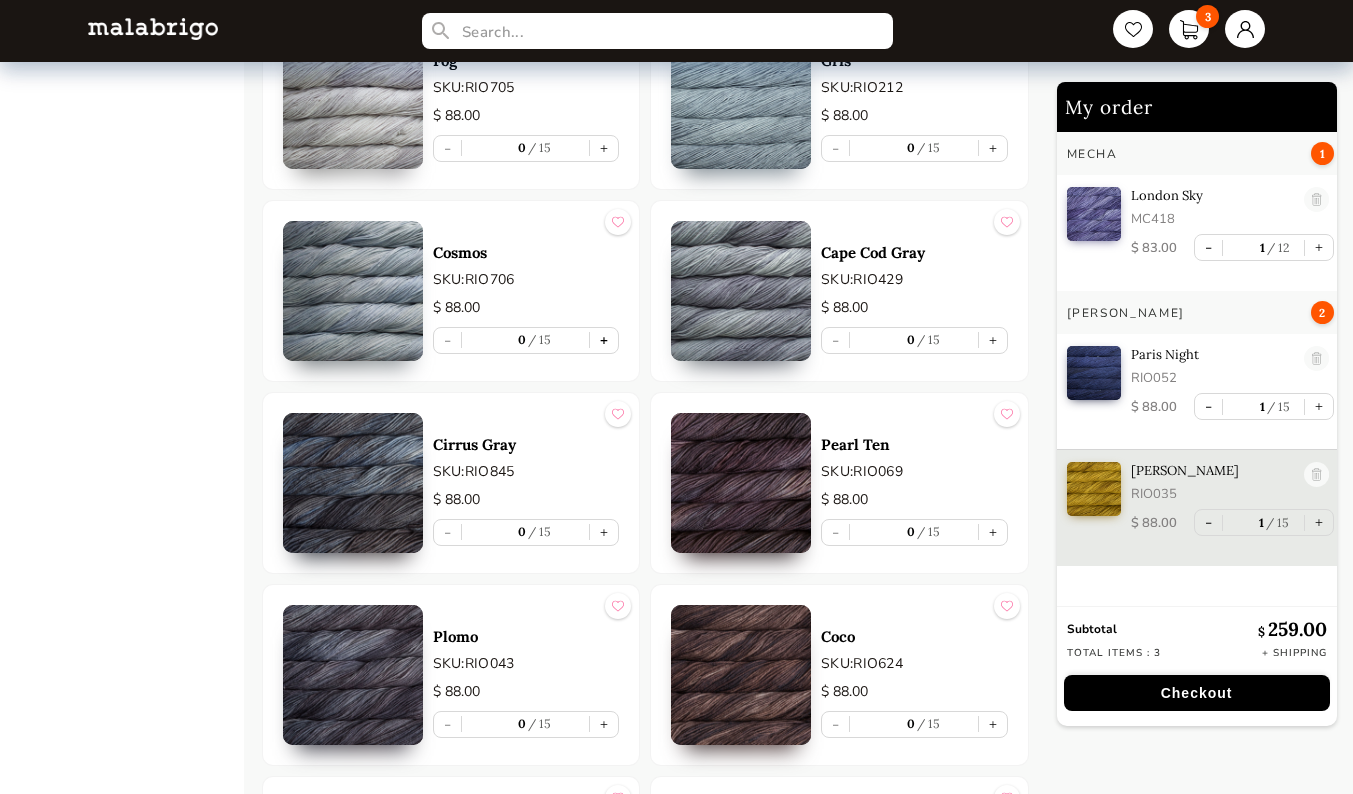 click on "+" at bounding box center (604, 340) 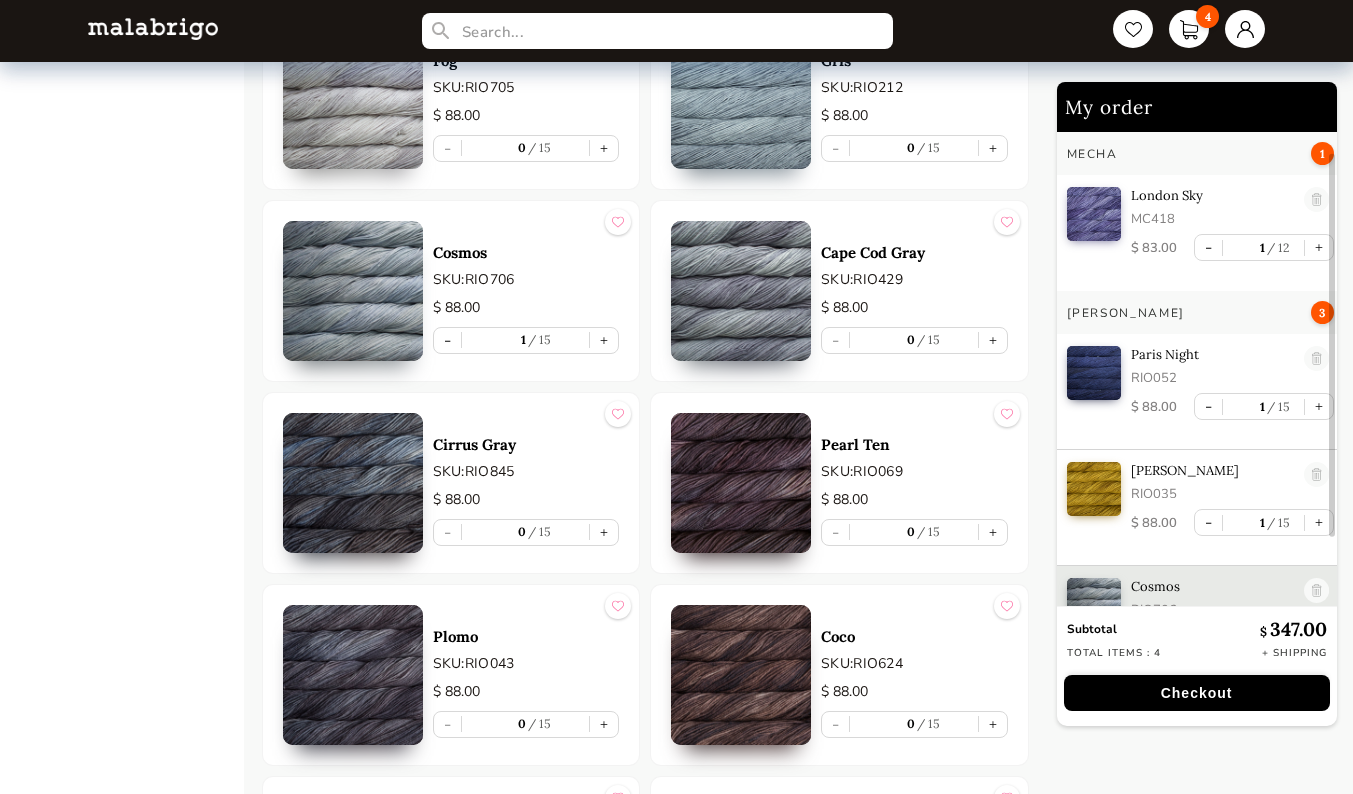 scroll, scrollTop: 41, scrollLeft: 0, axis: vertical 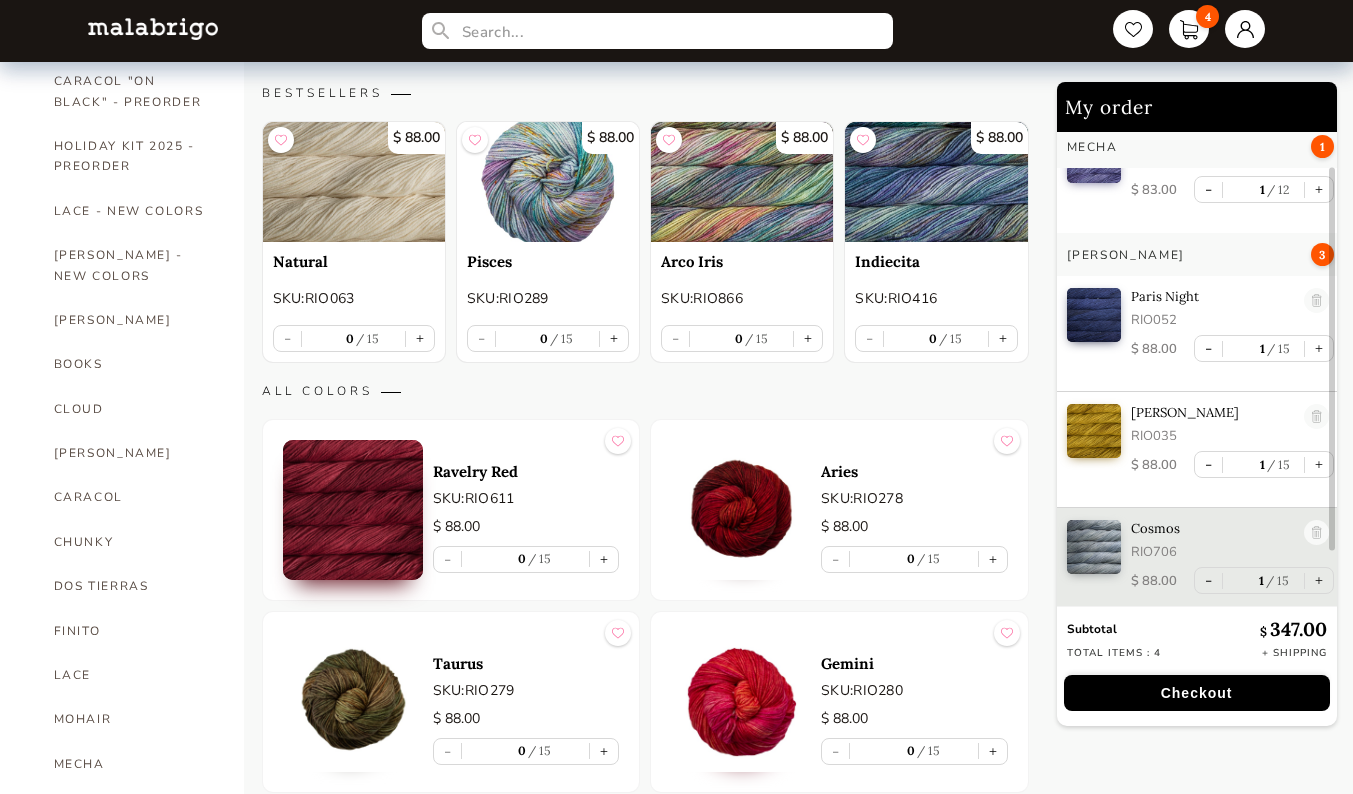 click on "- 0 15 +" at bounding box center (936, 338) 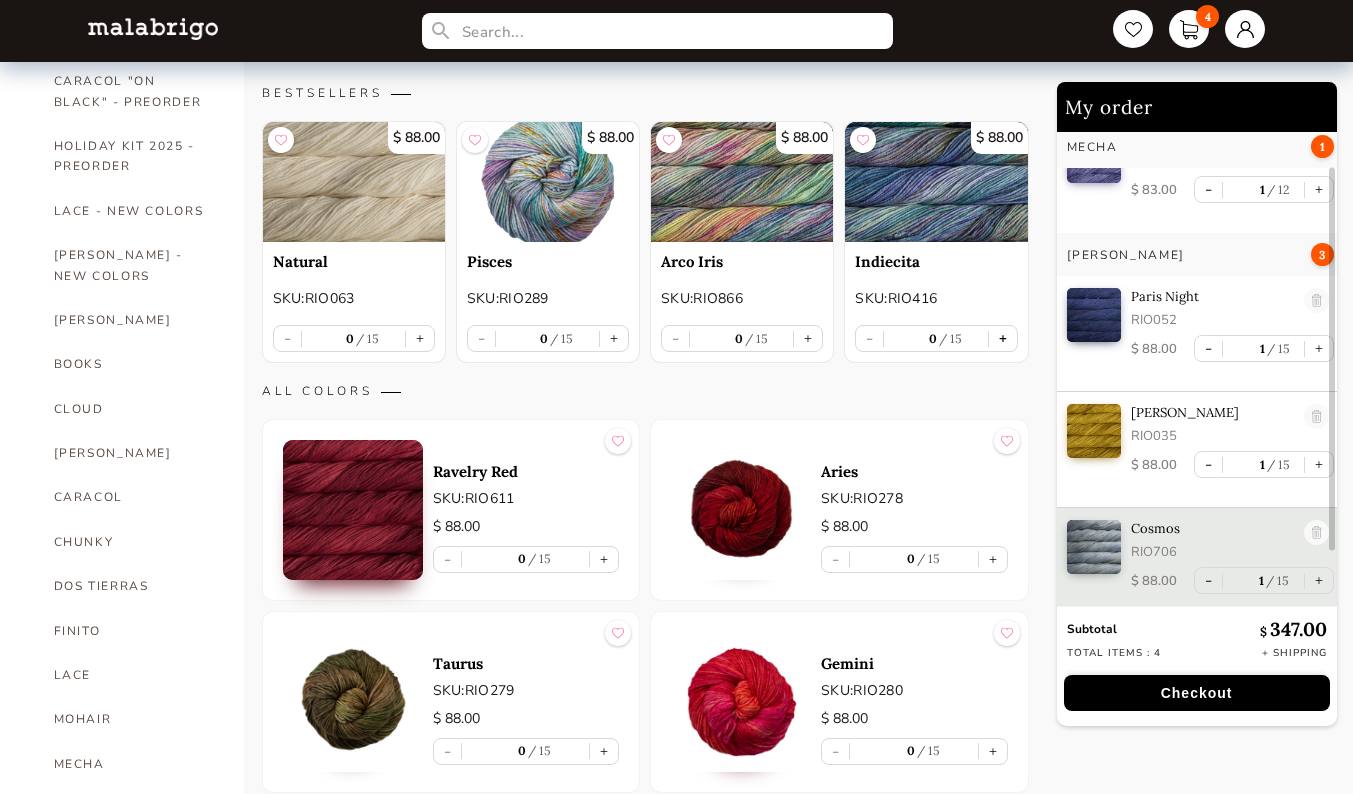 click on "+" at bounding box center [1003, 338] 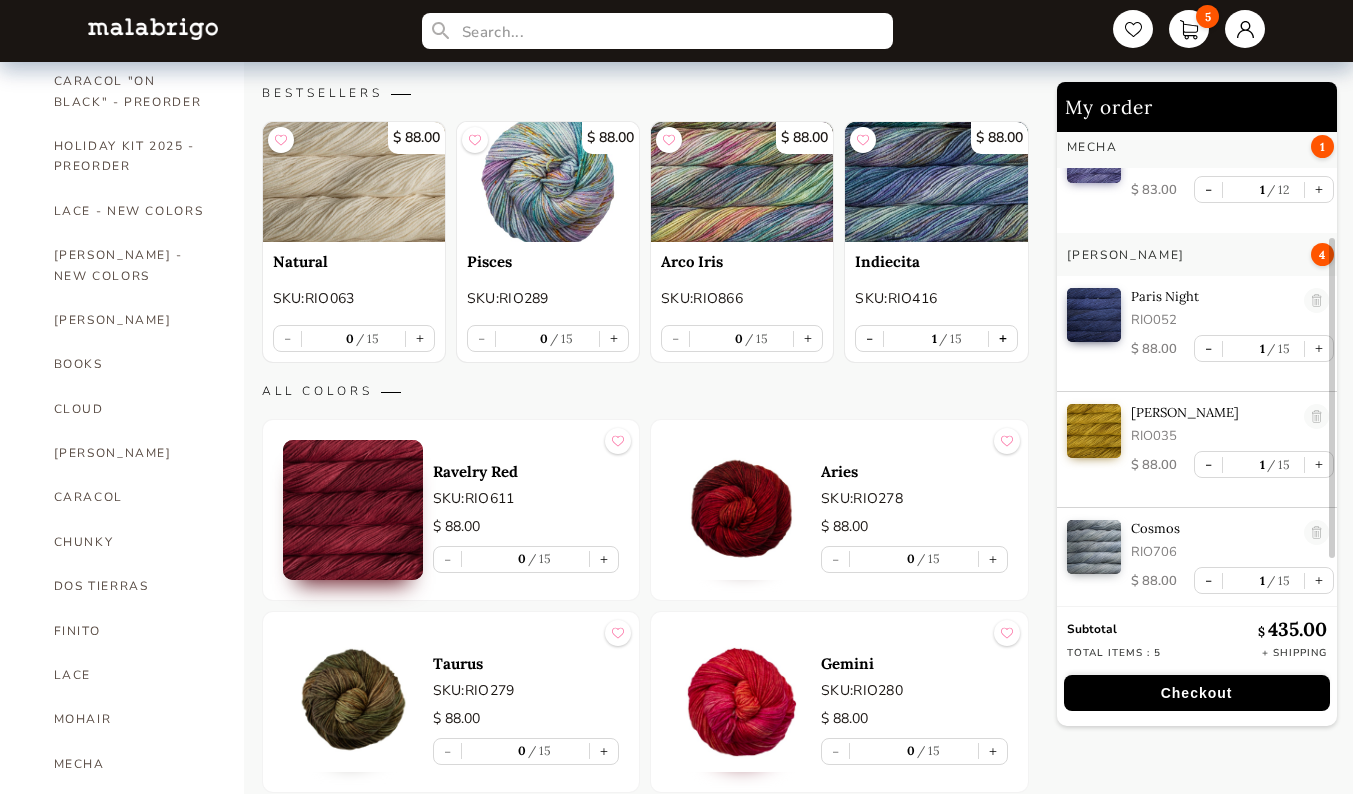scroll, scrollTop: 167, scrollLeft: 0, axis: vertical 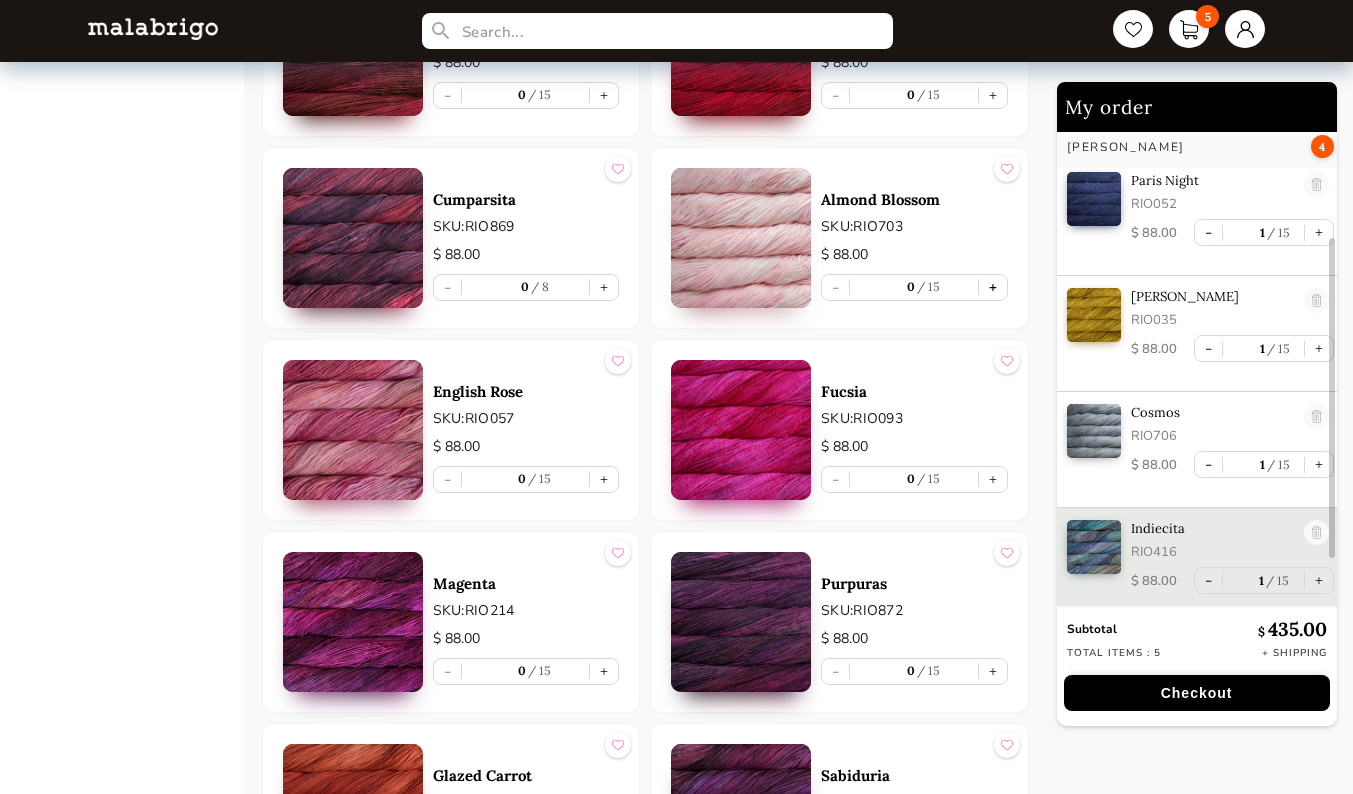 click on "+" at bounding box center [993, 287] 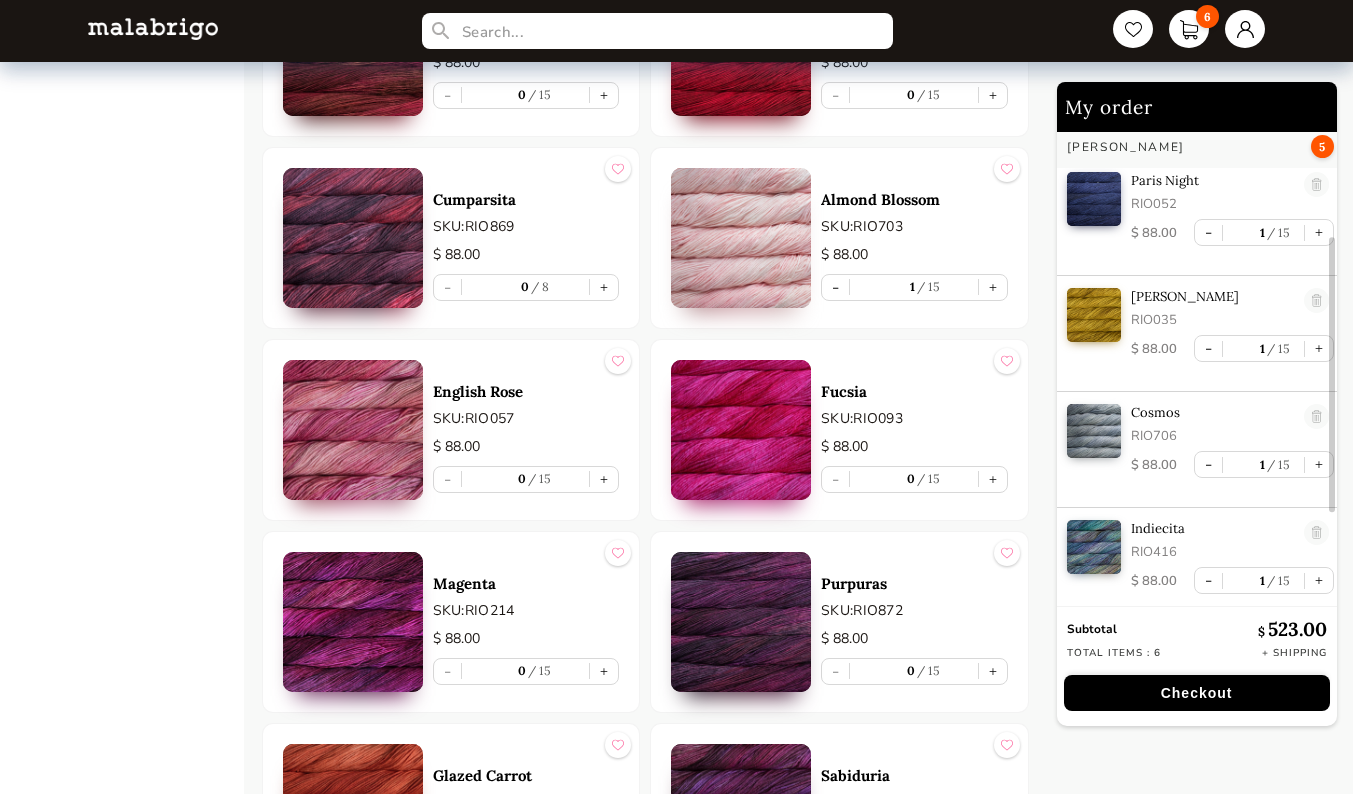 scroll, scrollTop: 283, scrollLeft: 0, axis: vertical 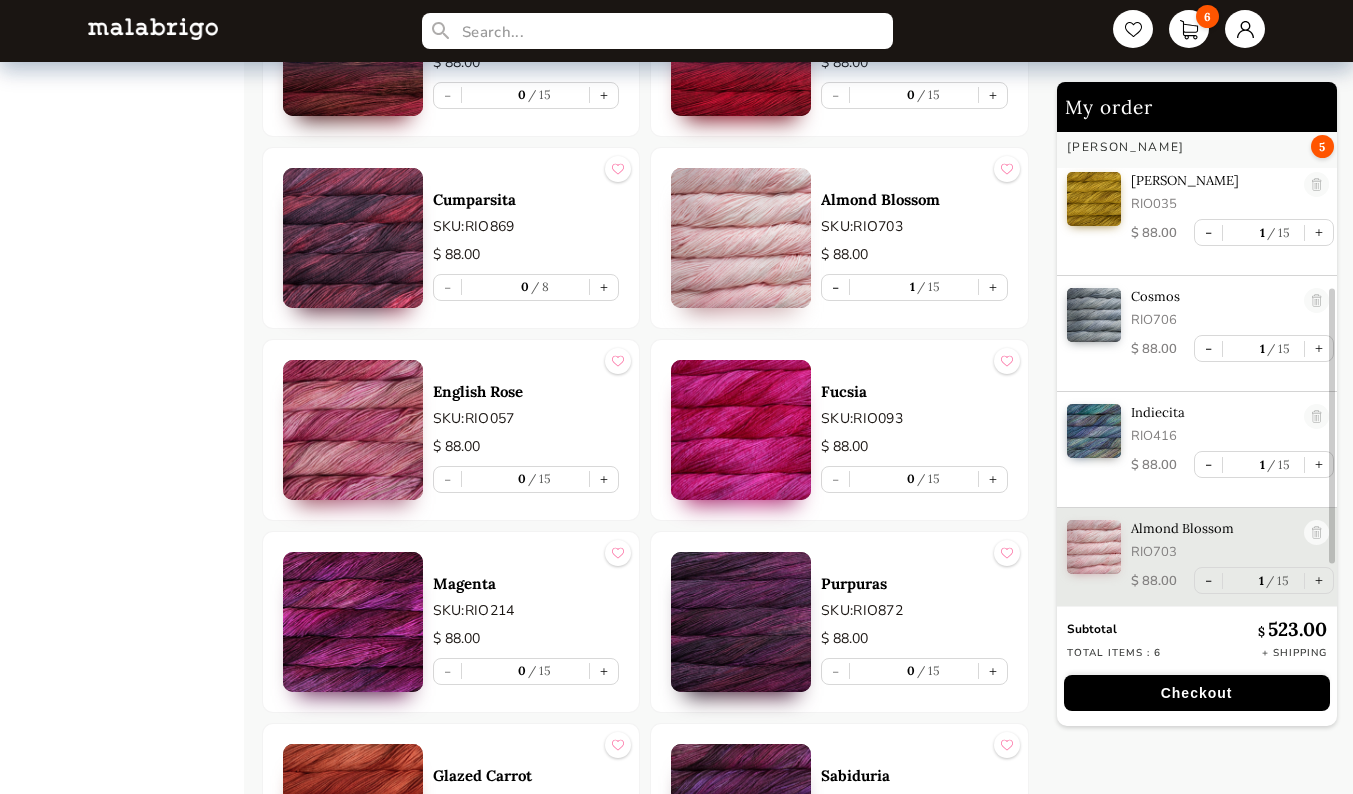 click on "Checkout" at bounding box center [1197, 693] 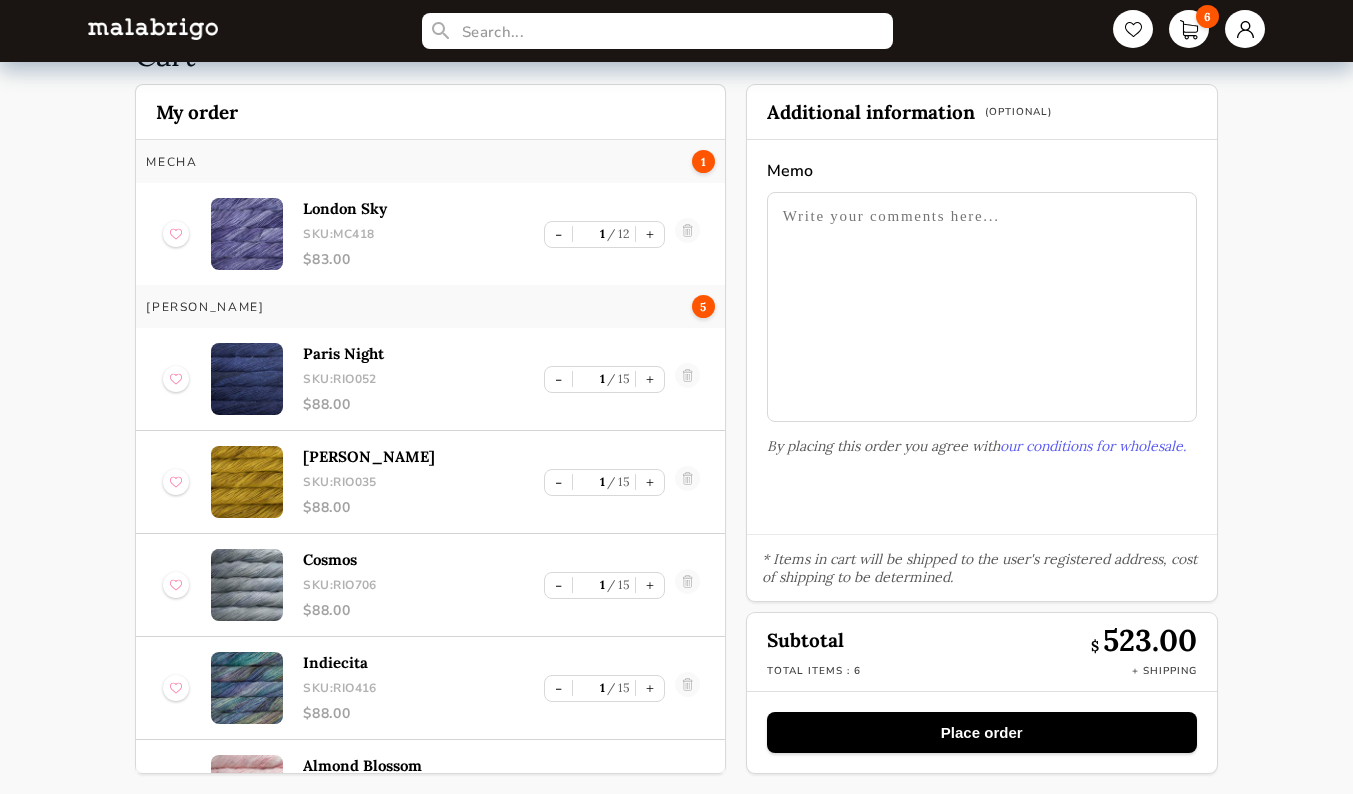 scroll, scrollTop: 78, scrollLeft: 0, axis: vertical 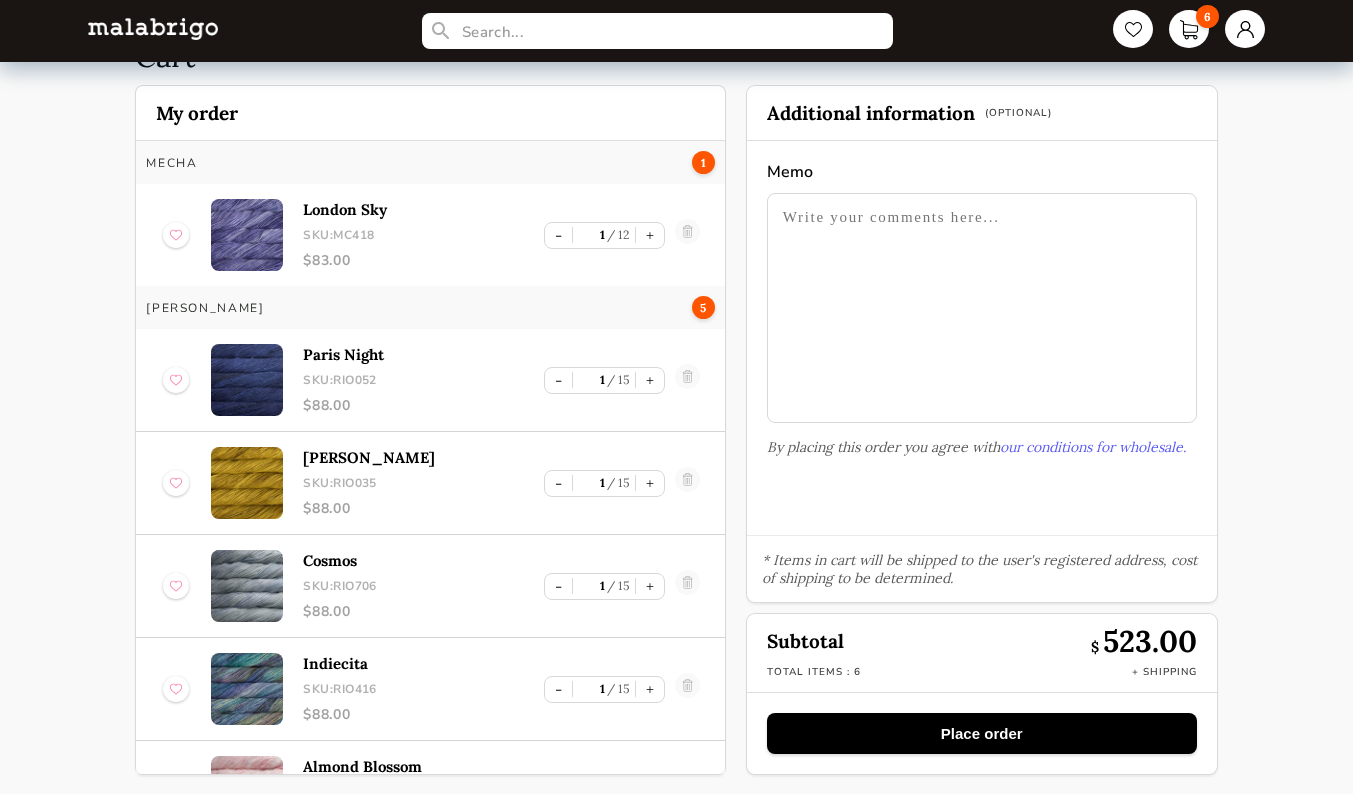 click on "Place order" at bounding box center (982, 733) 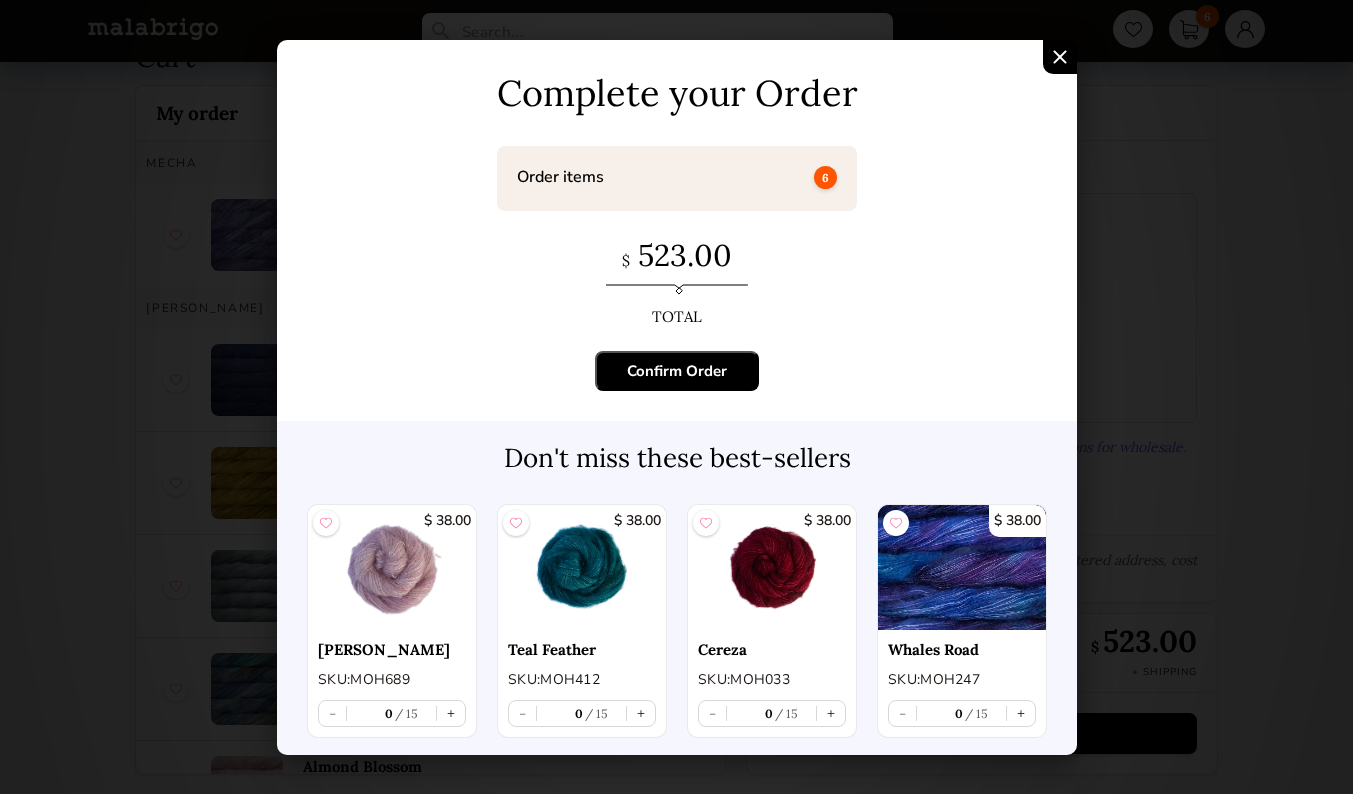 click on "Confirm Order" at bounding box center [677, 371] 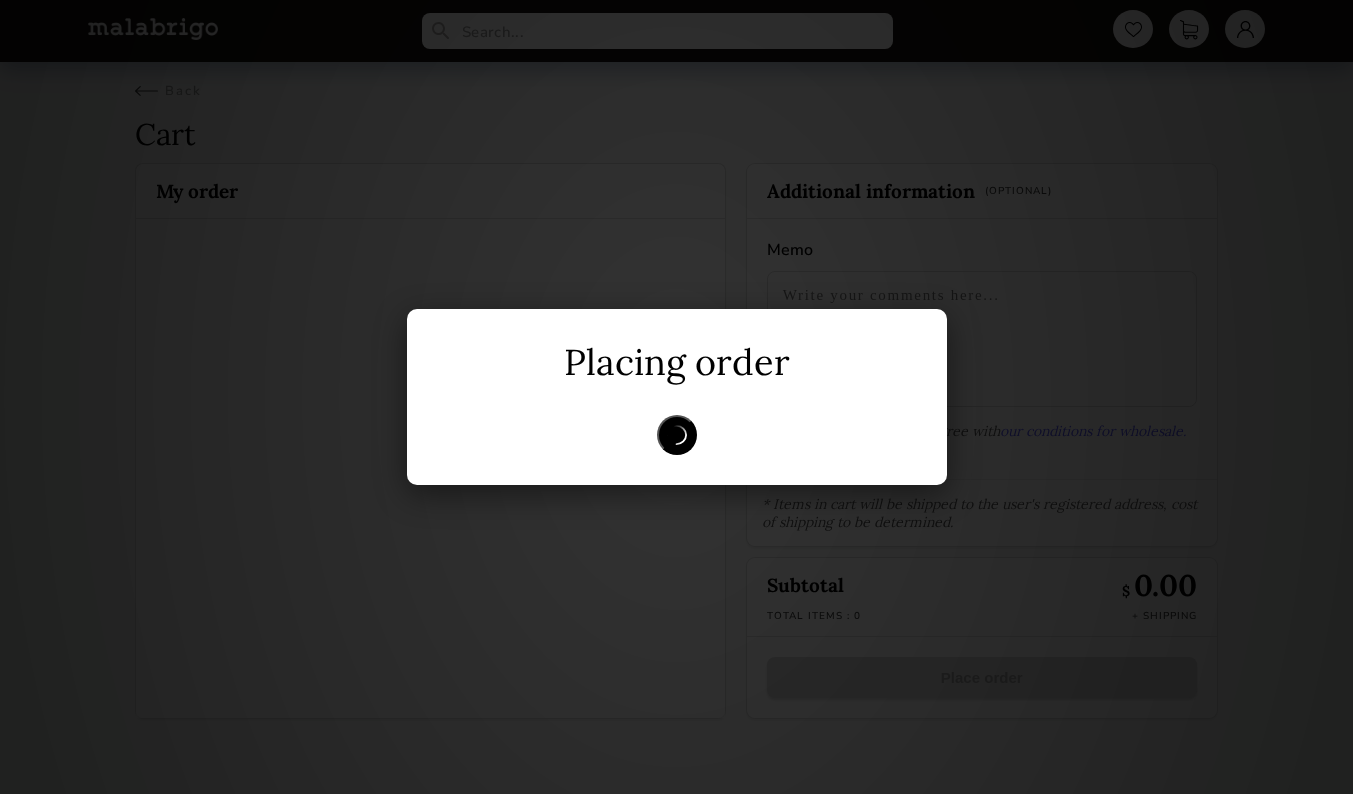 scroll, scrollTop: 0, scrollLeft: 0, axis: both 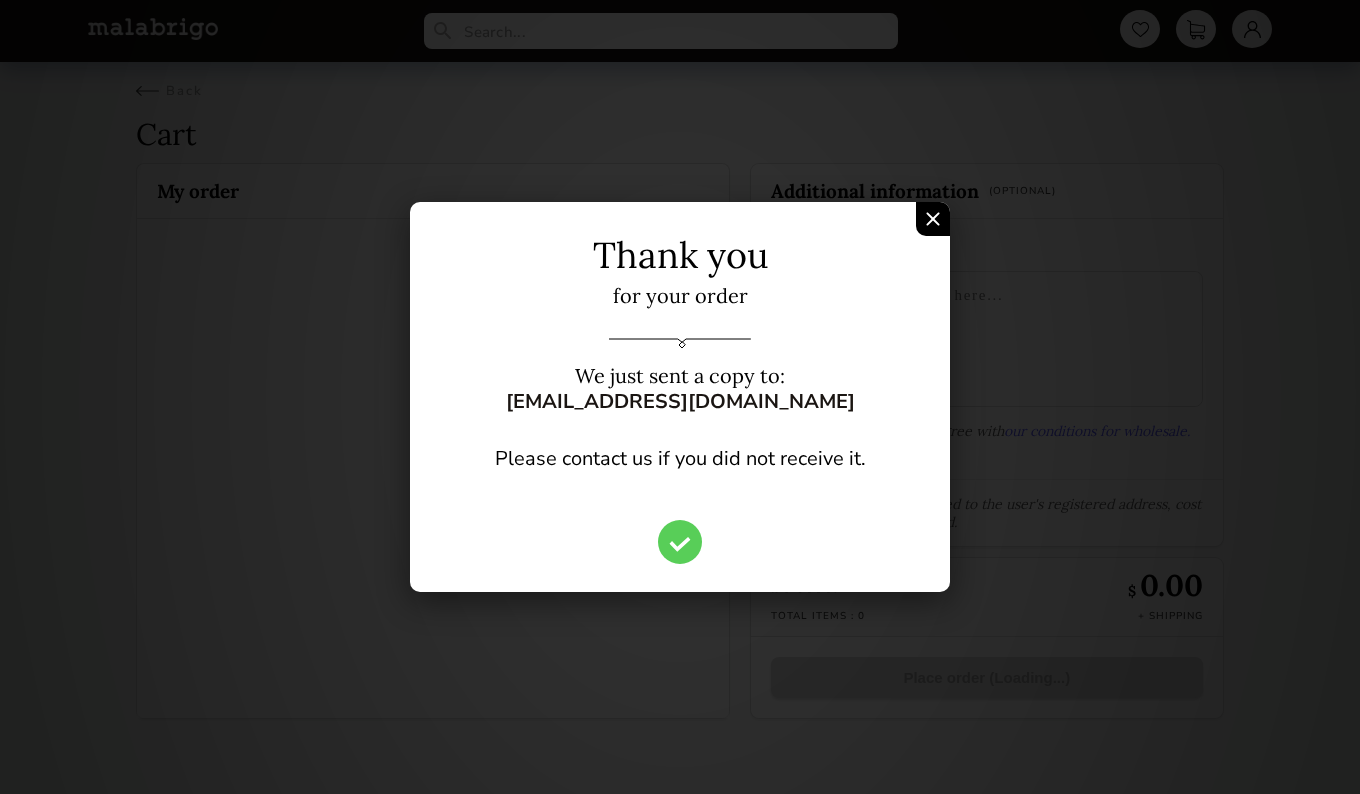 click at bounding box center [933, 219] 